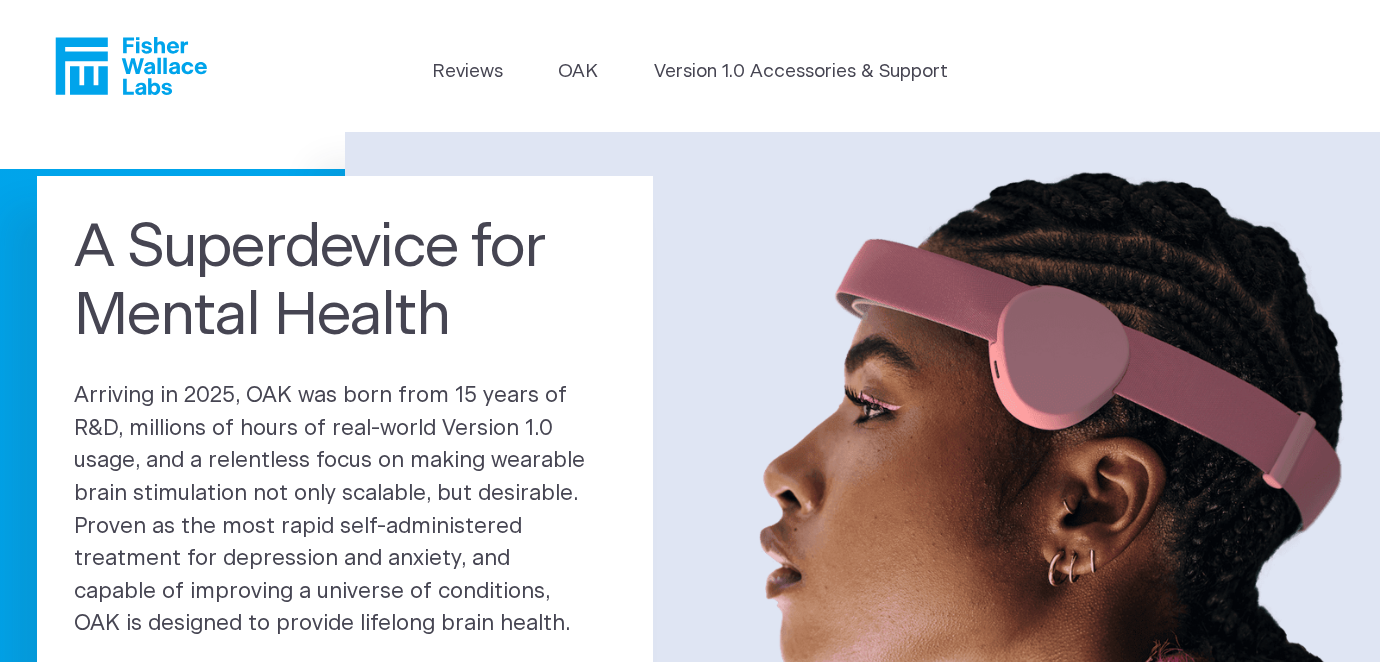 scroll, scrollTop: 60, scrollLeft: 0, axis: vertical 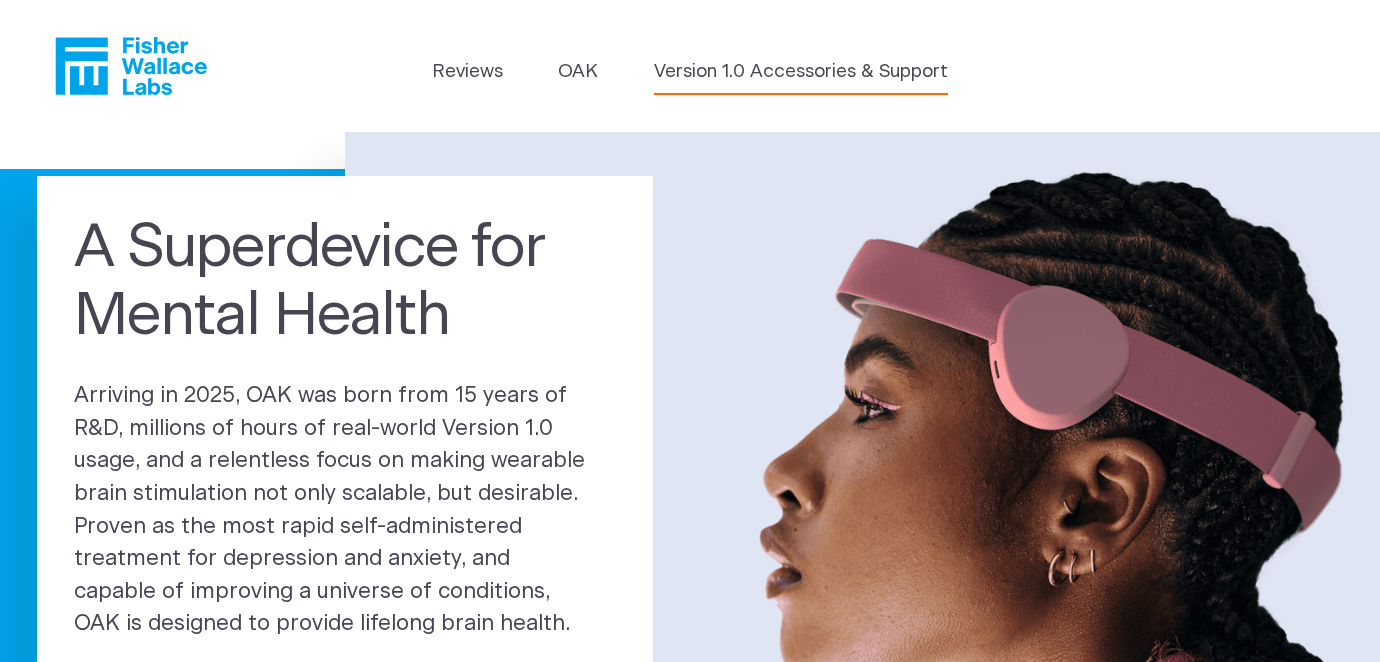 click on "Version 1.0 Accessories & Support" at bounding box center [801, 72] 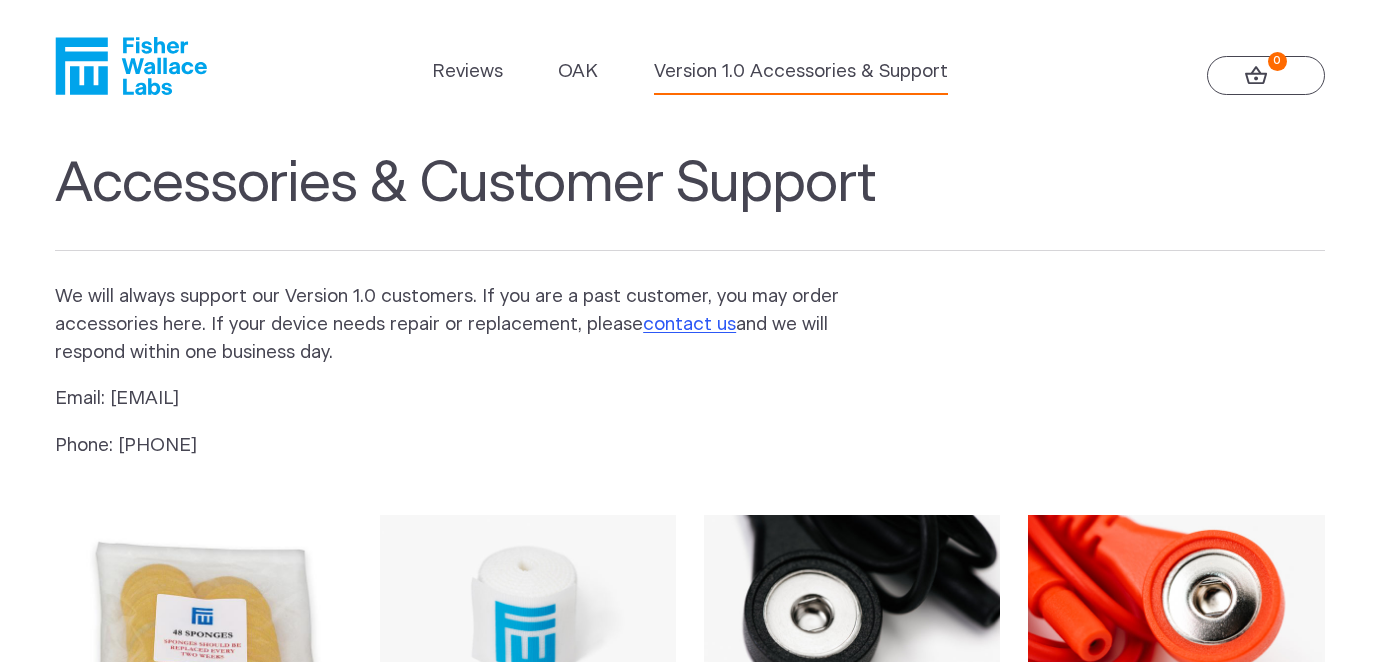 scroll, scrollTop: 0, scrollLeft: 0, axis: both 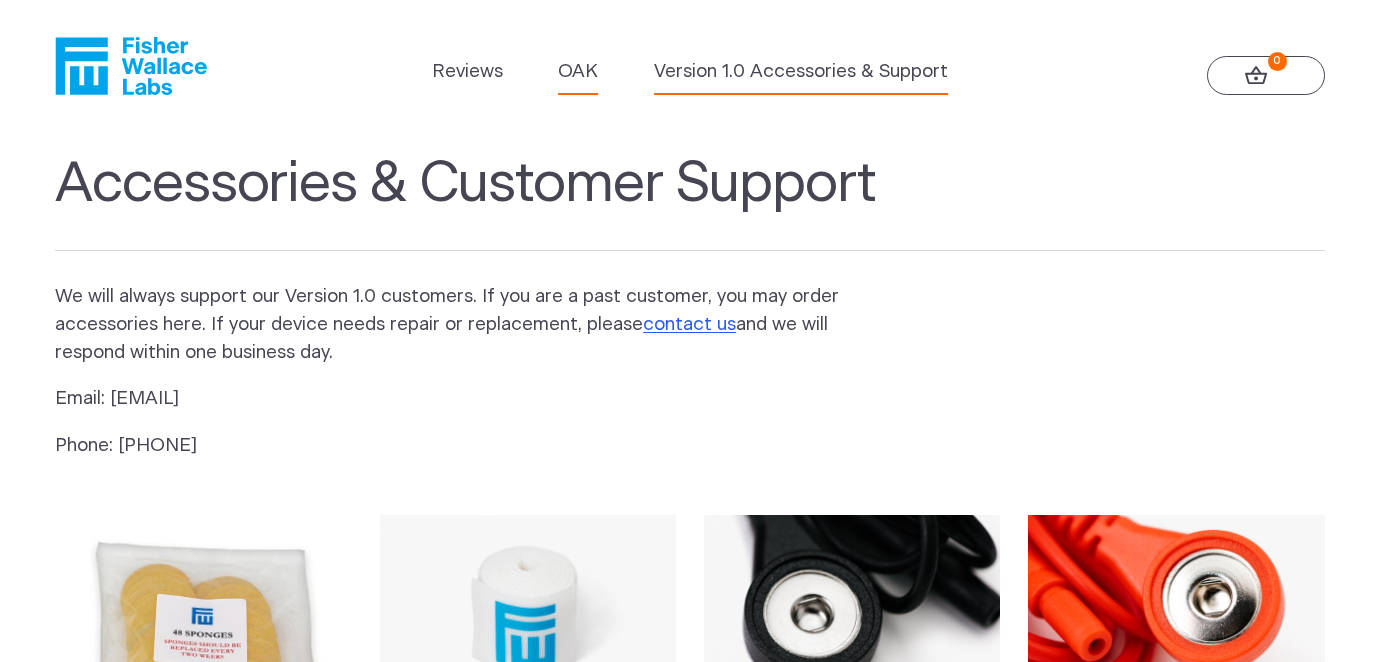 click on "OAK" at bounding box center (578, 72) 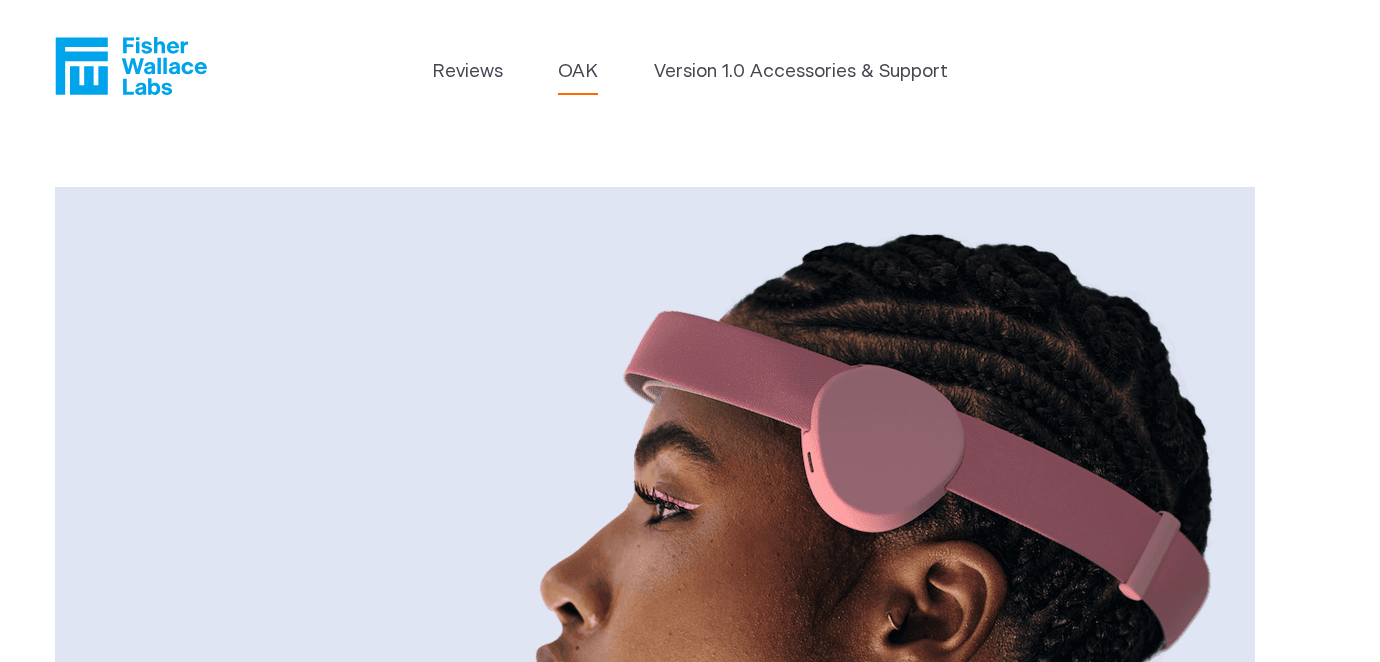 scroll, scrollTop: 0, scrollLeft: 0, axis: both 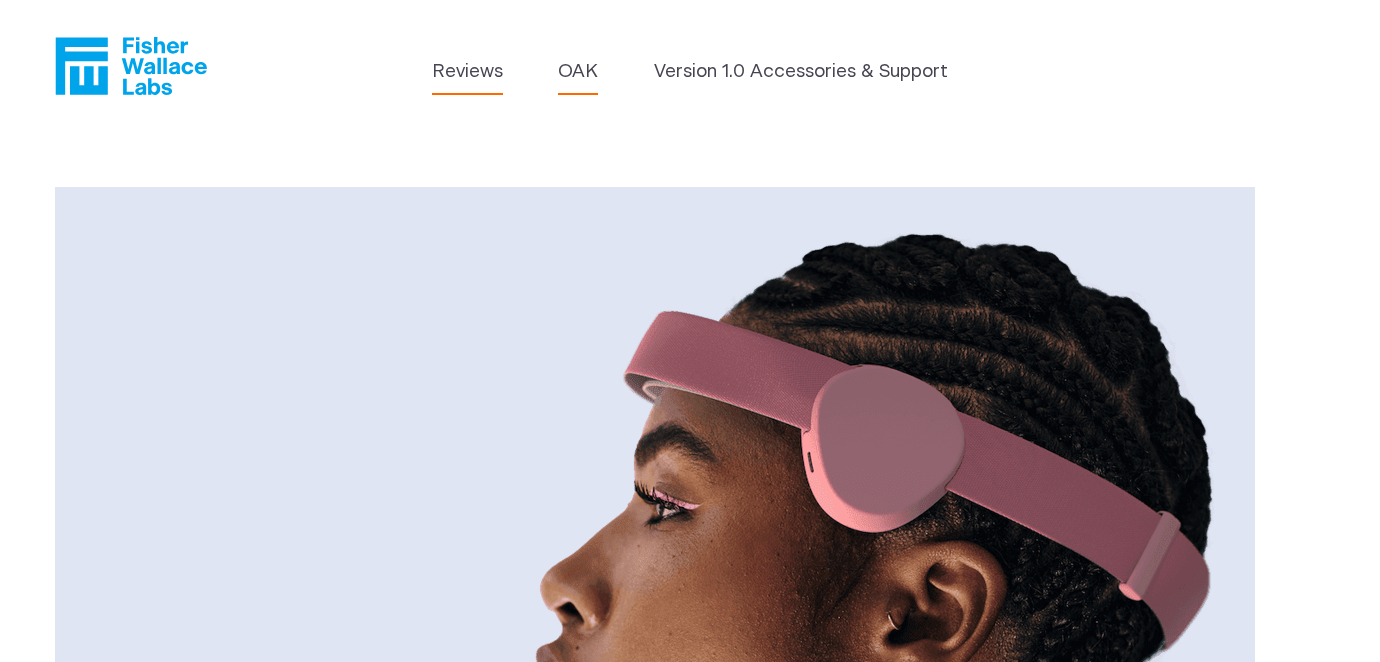 click on "Reviews" at bounding box center (467, 72) 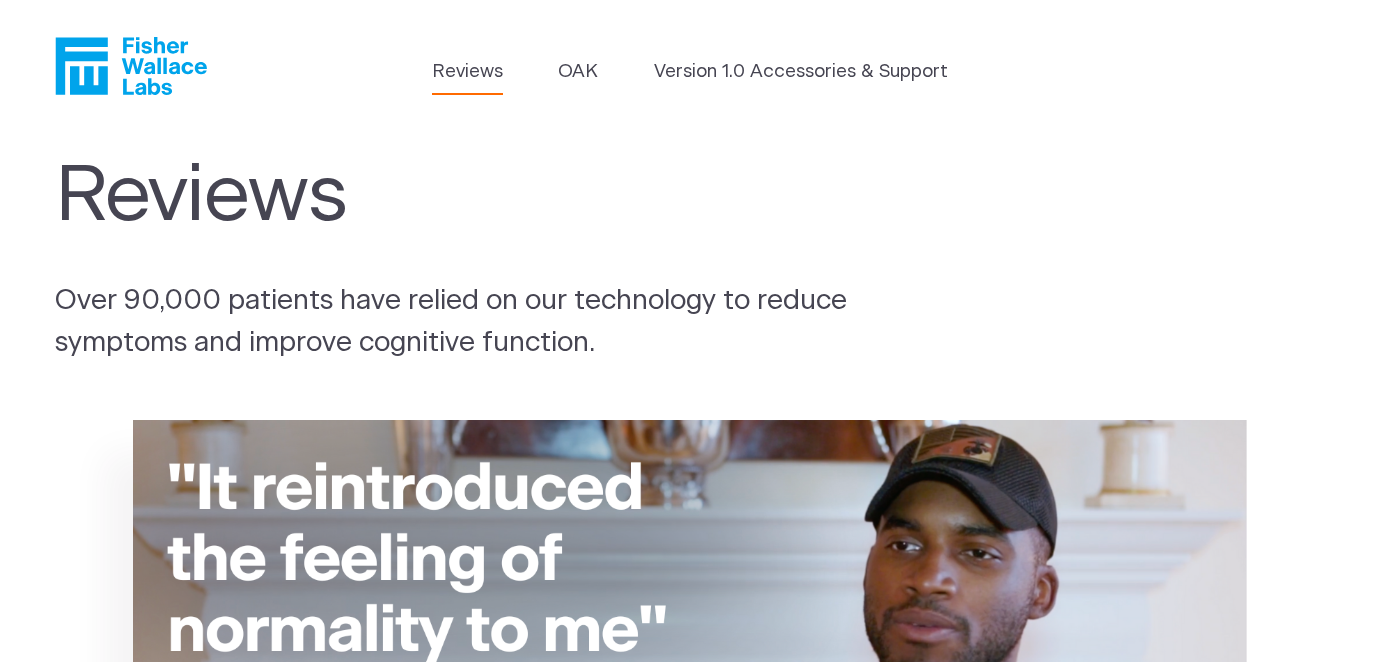 scroll, scrollTop: 0, scrollLeft: 0, axis: both 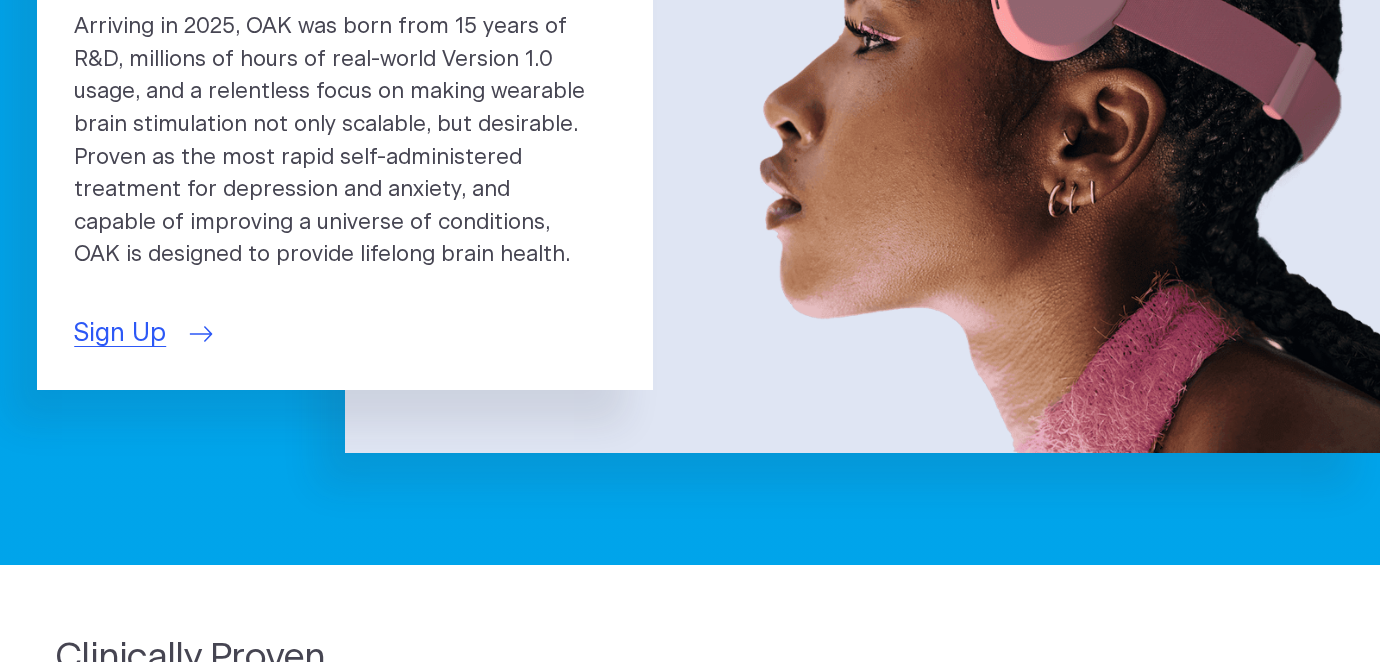 click on "Sign Up" at bounding box center (120, 334) 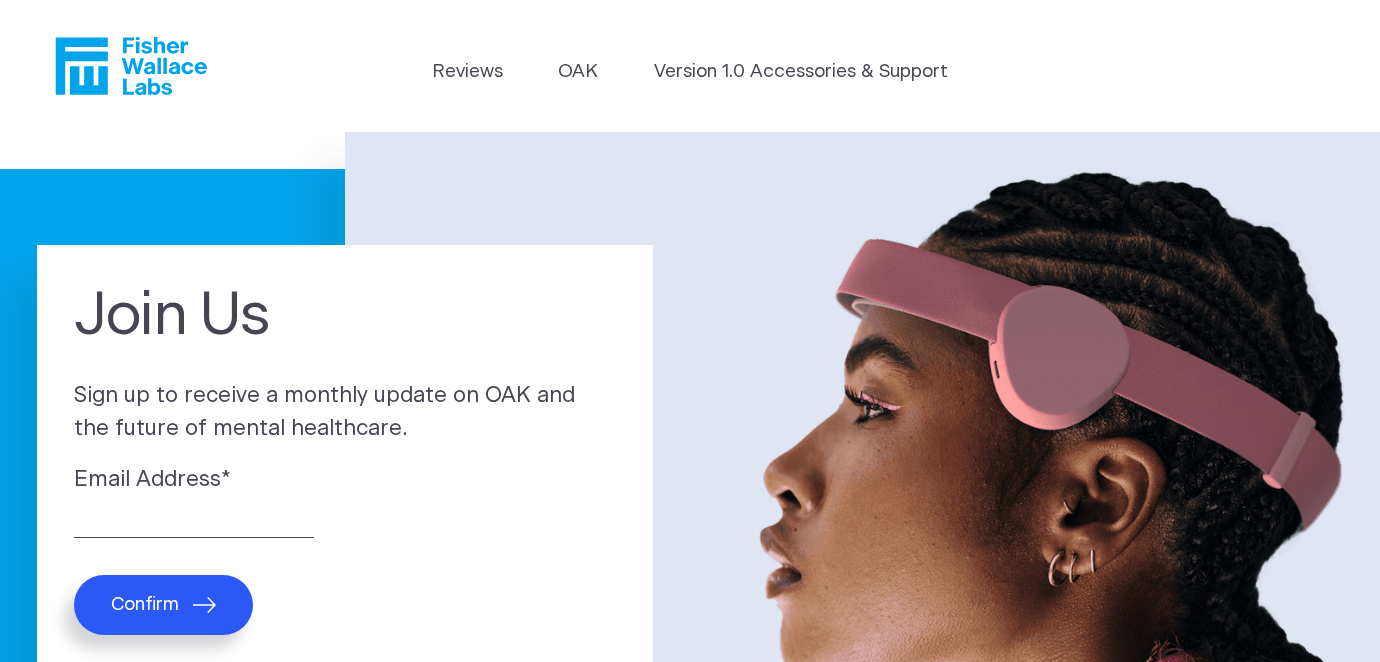 scroll, scrollTop: 0, scrollLeft: 0, axis: both 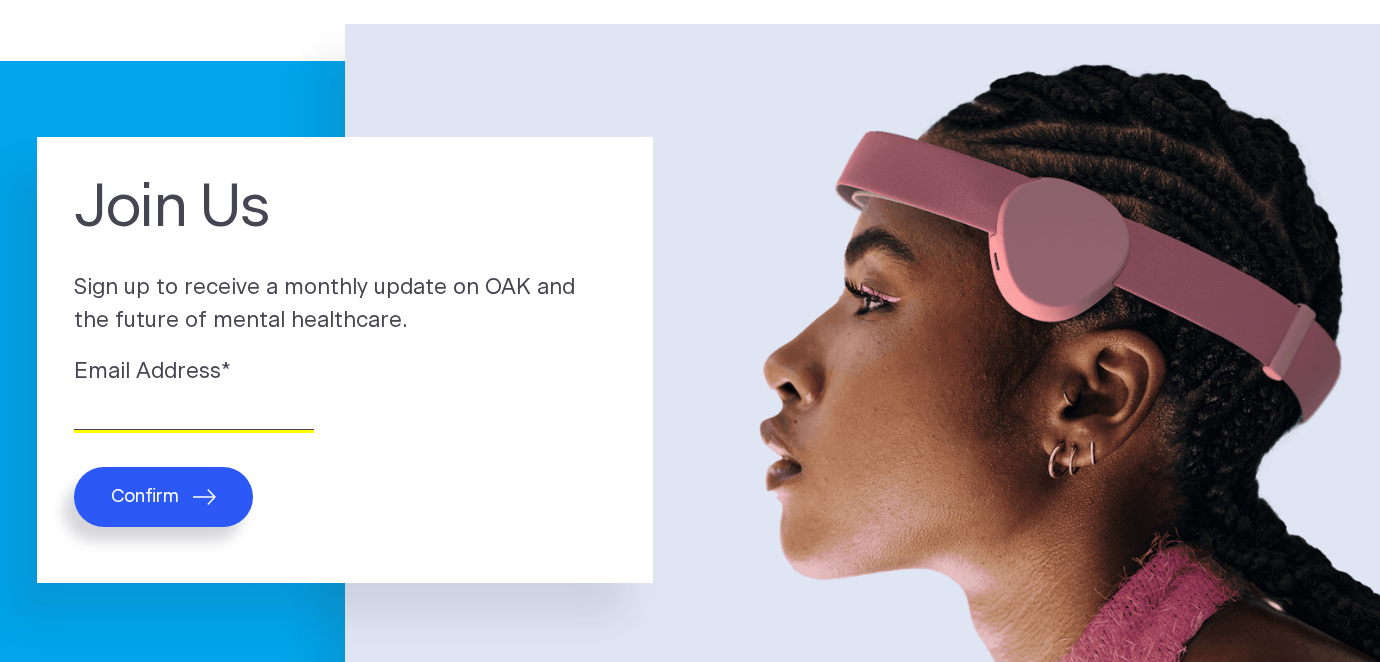 click on "Email Address   *" at bounding box center (194, 414) 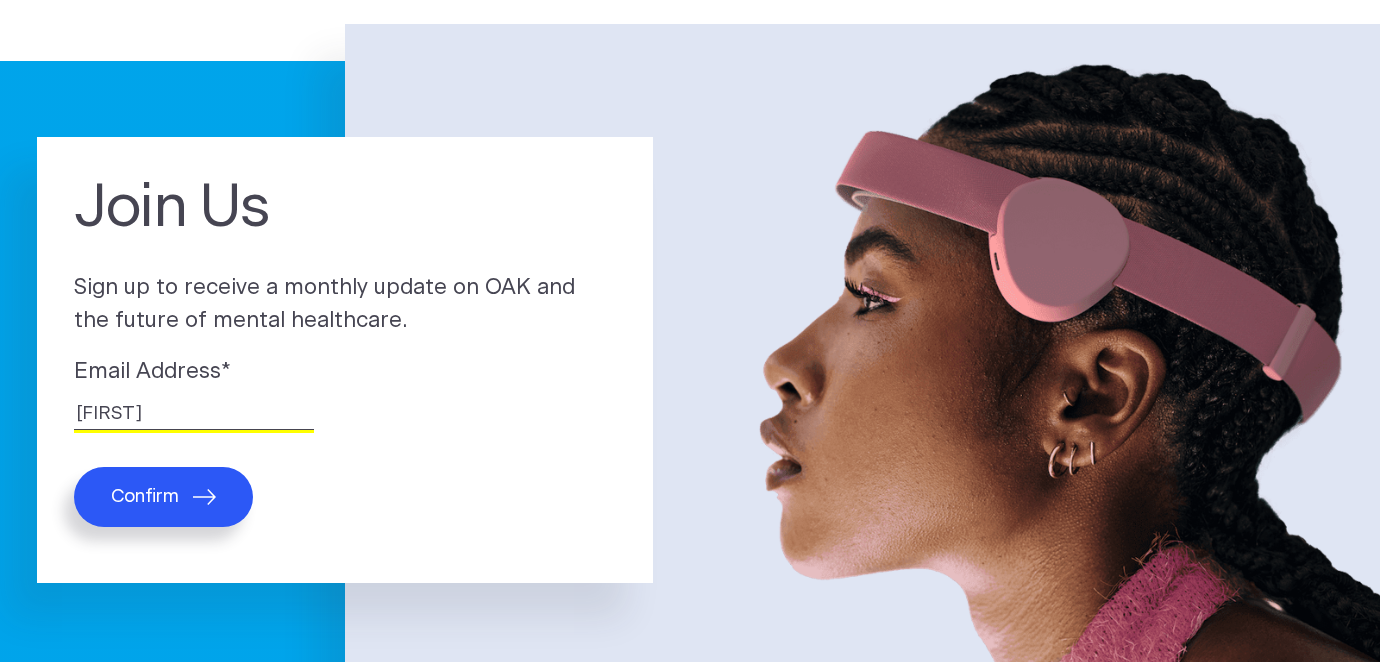 type on "[USERNAME]@[DOMAIN]" 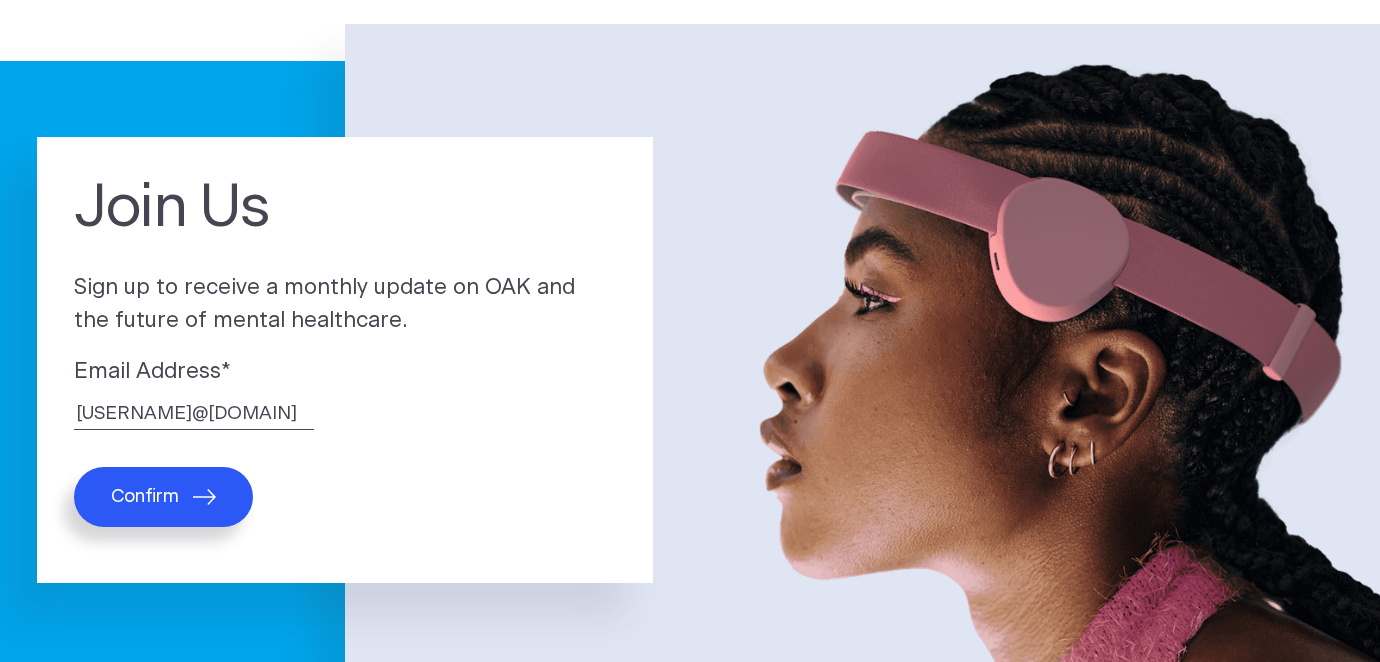 click on "Confirm" at bounding box center [145, 496] 